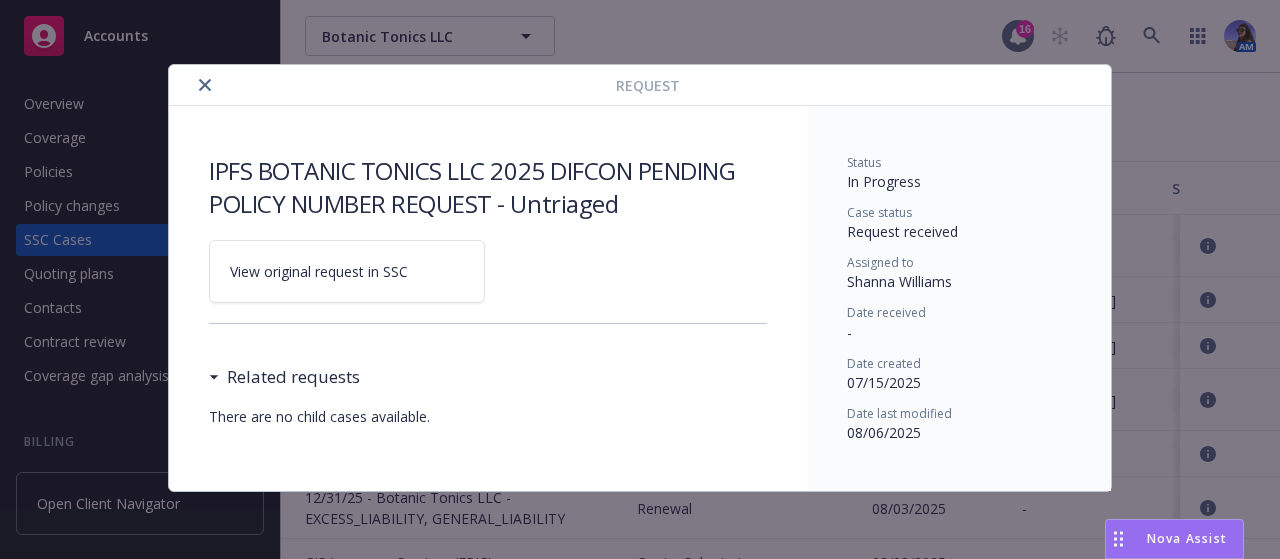 scroll, scrollTop: 0, scrollLeft: 0, axis: both 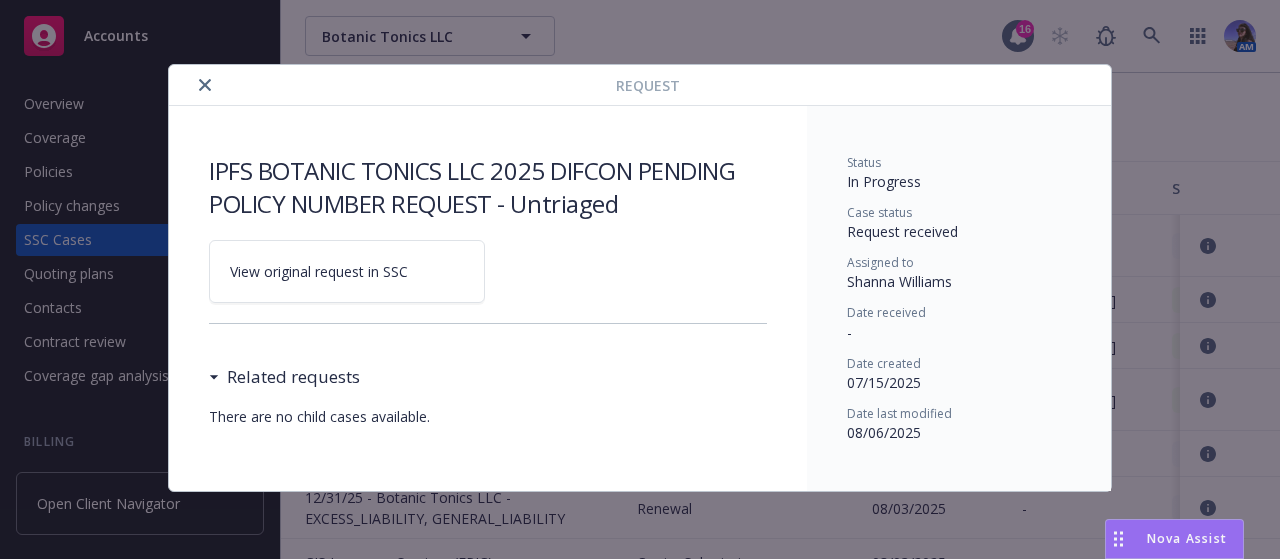 click 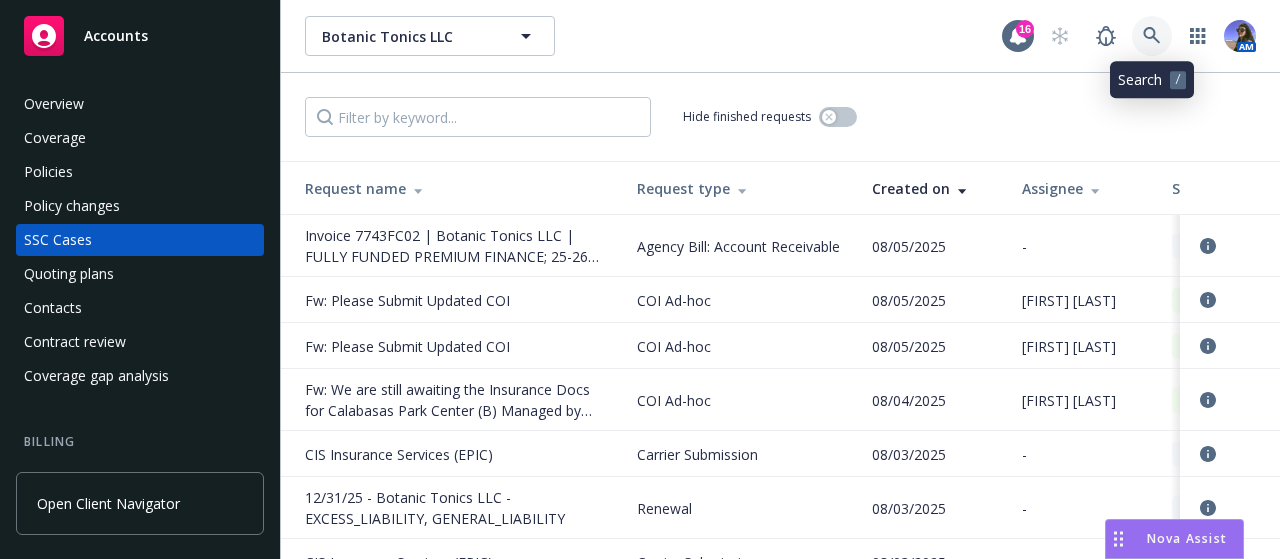 click 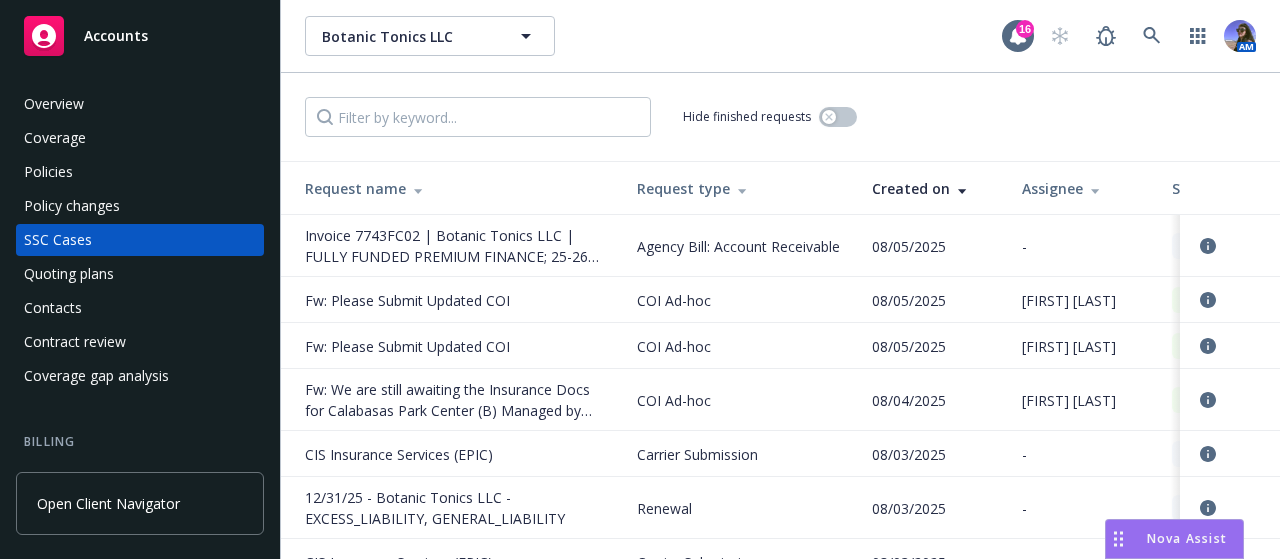 click on "Policies" at bounding box center (48, 172) 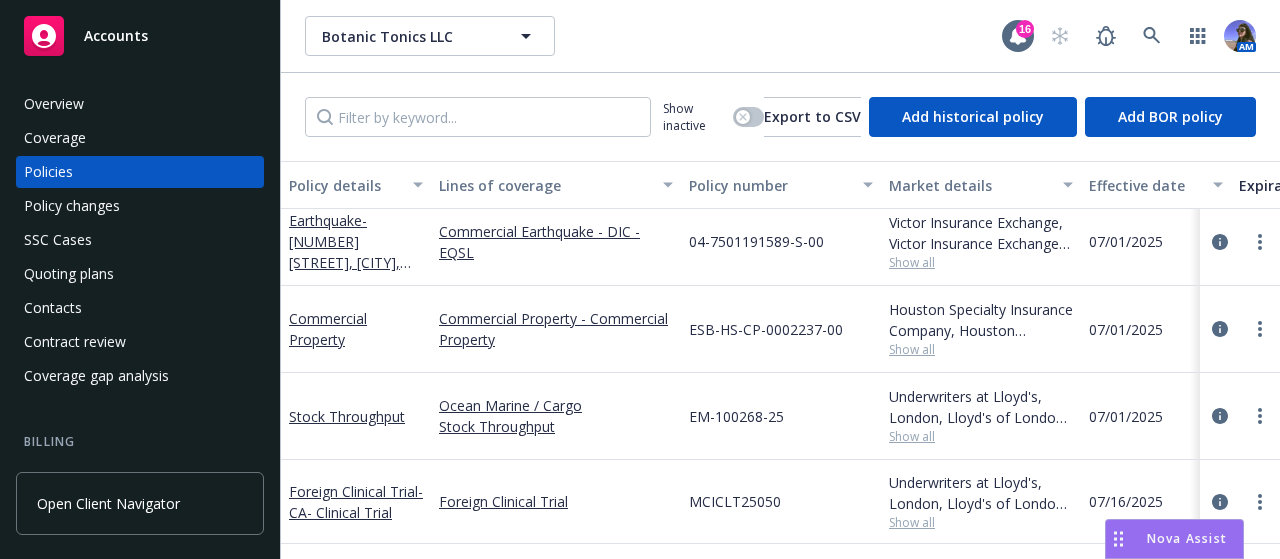 scroll, scrollTop: 672, scrollLeft: 0, axis: vertical 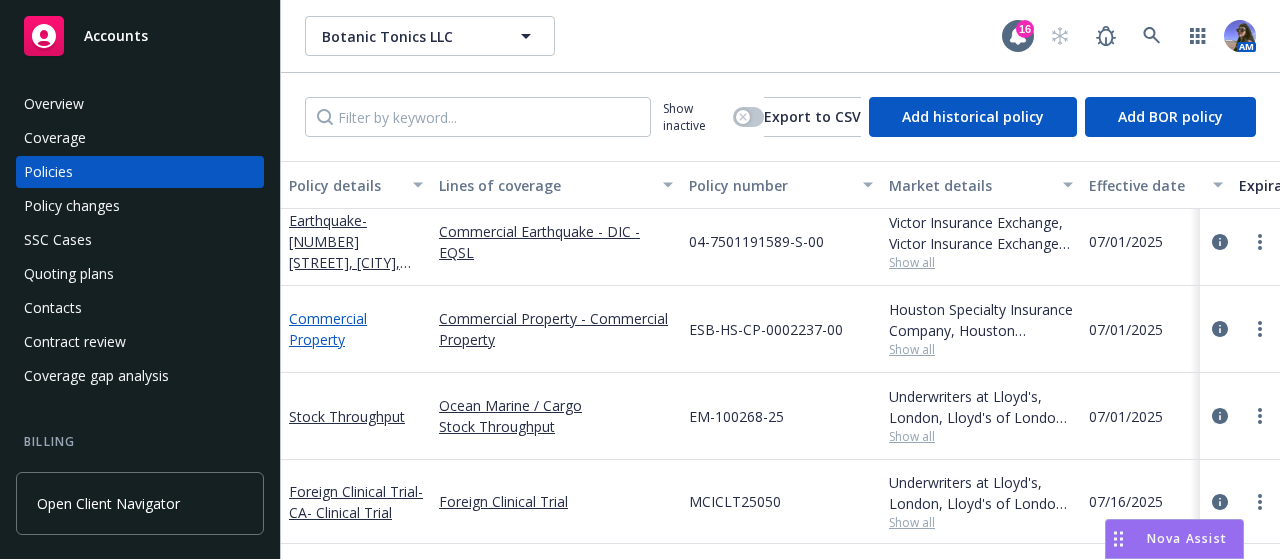 click on "Commercial Property" at bounding box center [328, 329] 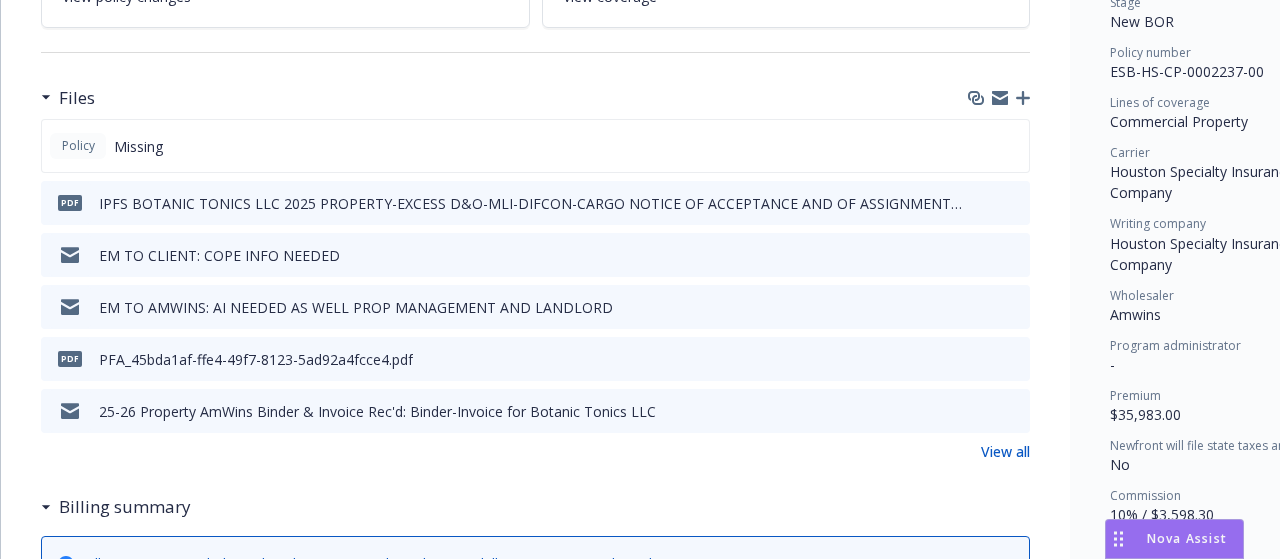 scroll, scrollTop: 472, scrollLeft: 0, axis: vertical 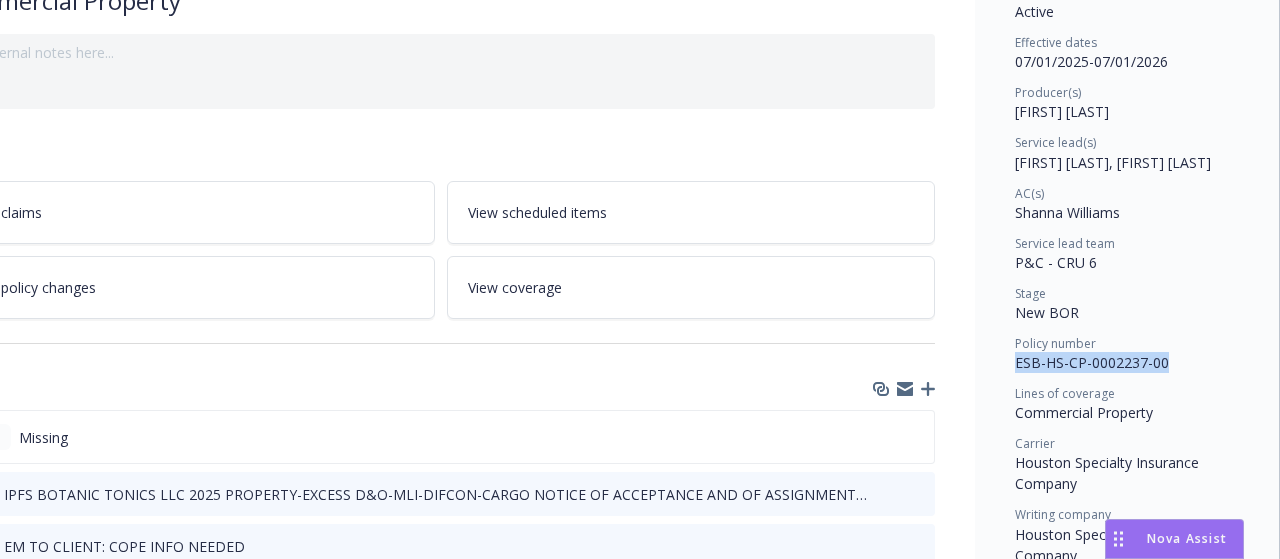 drag, startPoint x: 1105, startPoint y: 359, endPoint x: 1152, endPoint y: 368, distance: 47.853943 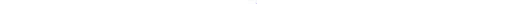 scroll, scrollTop: 673, scrollLeft: 0, axis: vertical 